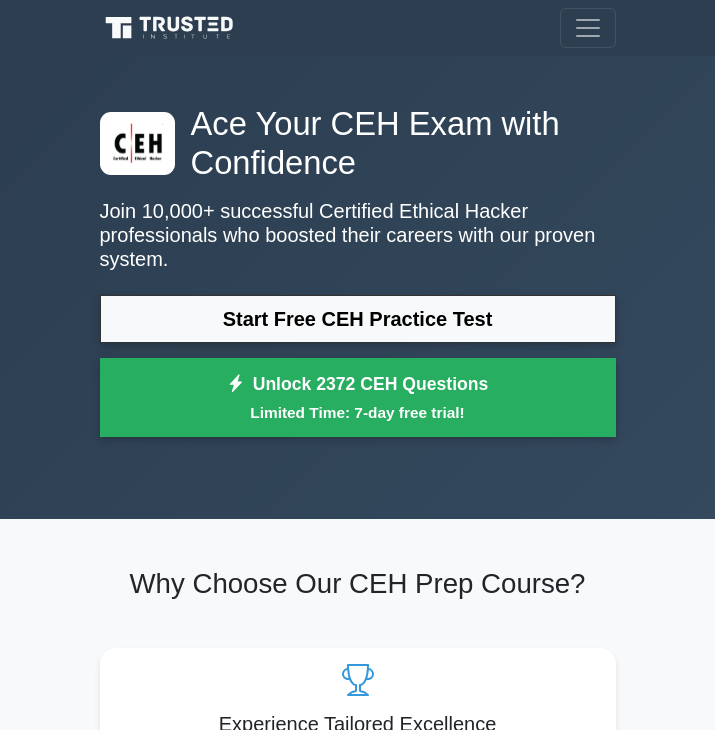 scroll, scrollTop: 0, scrollLeft: 0, axis: both 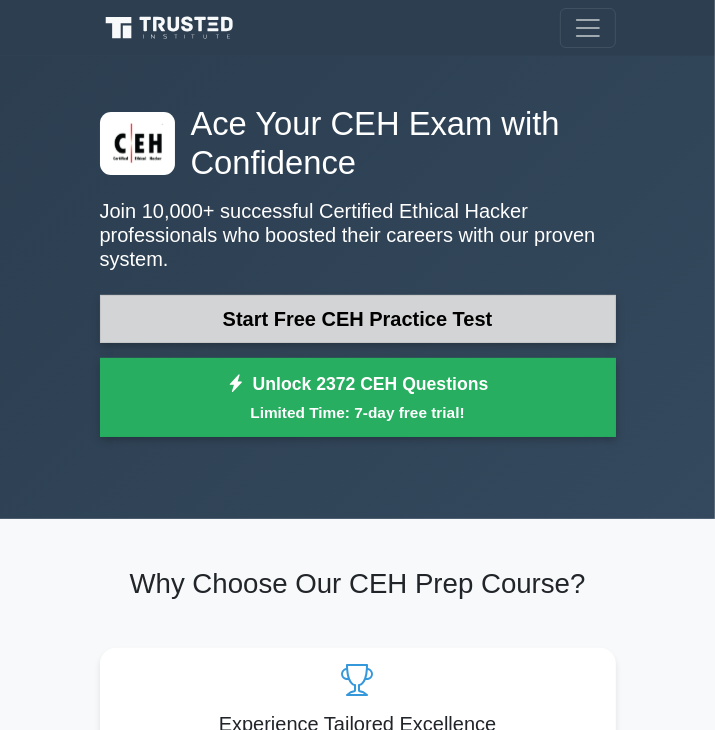 click on "Start Free CEH Practice Test" at bounding box center (358, 319) 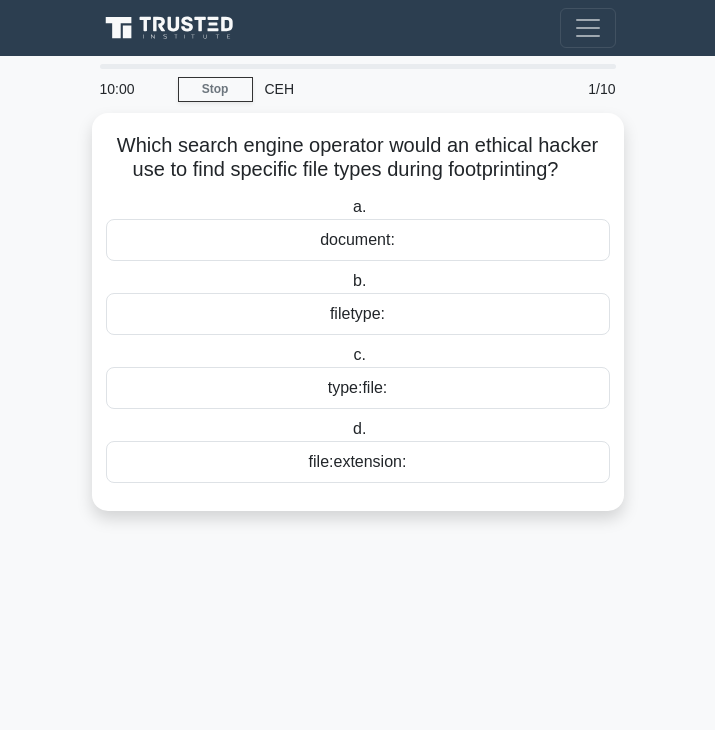 scroll, scrollTop: 0, scrollLeft: 0, axis: both 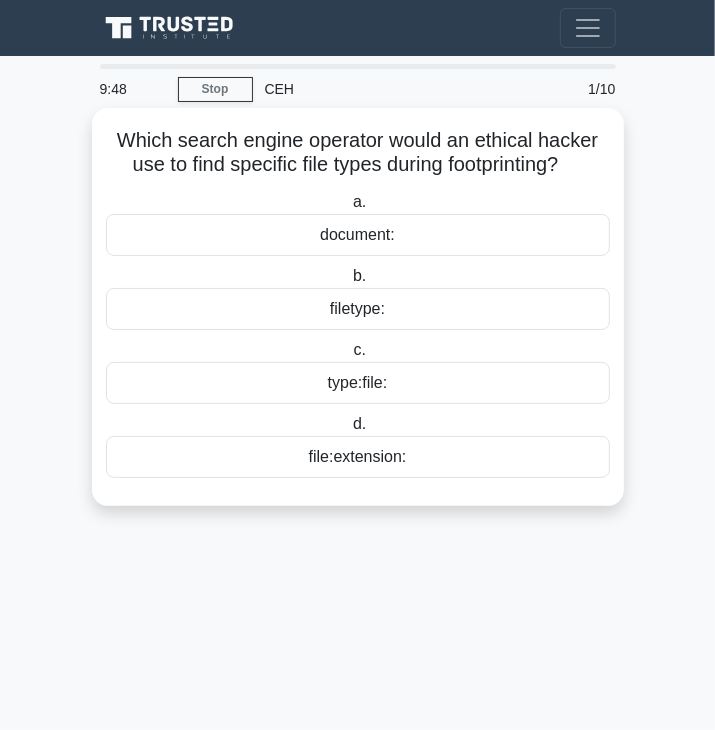 click on "filetype:" at bounding box center (358, 309) 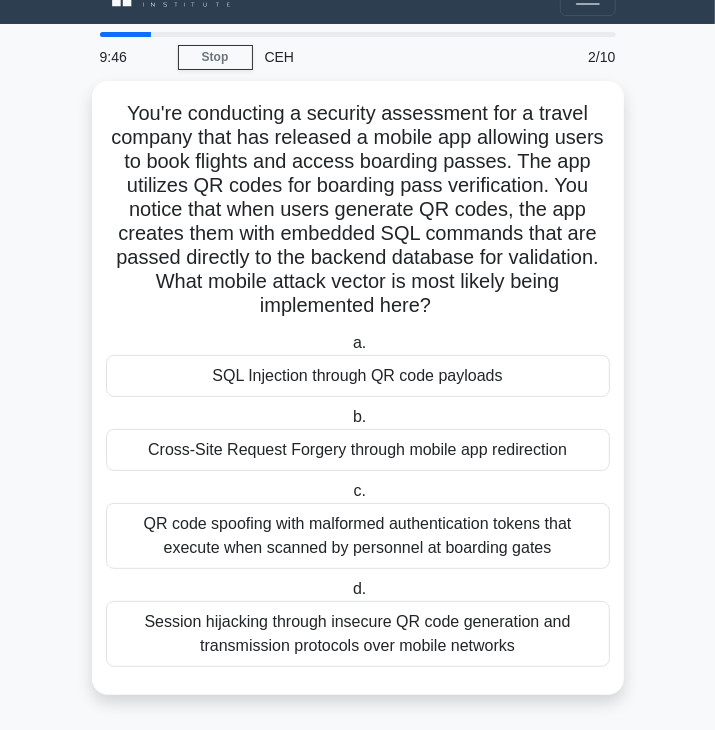 scroll, scrollTop: 32, scrollLeft: 0, axis: vertical 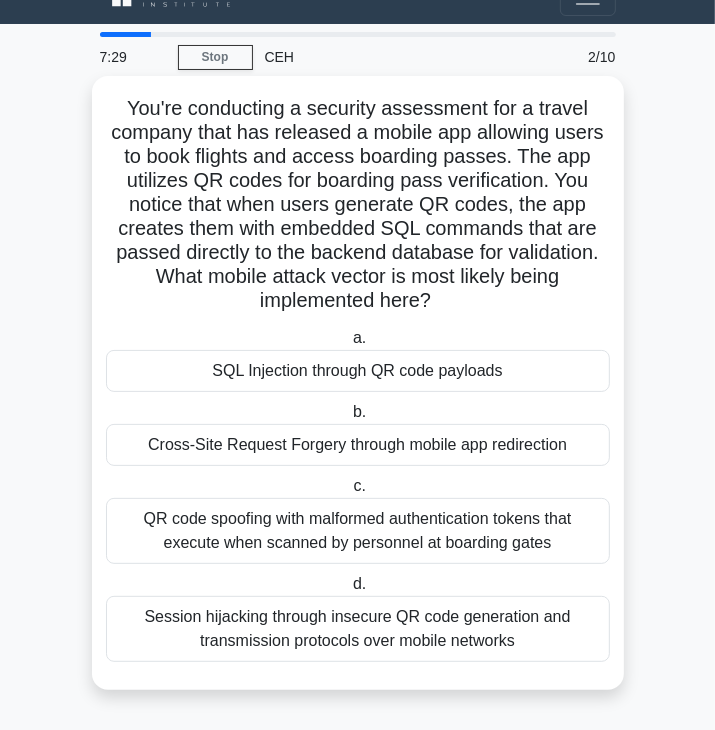 click on "SQL Injection through QR code payloads" at bounding box center (358, 371) 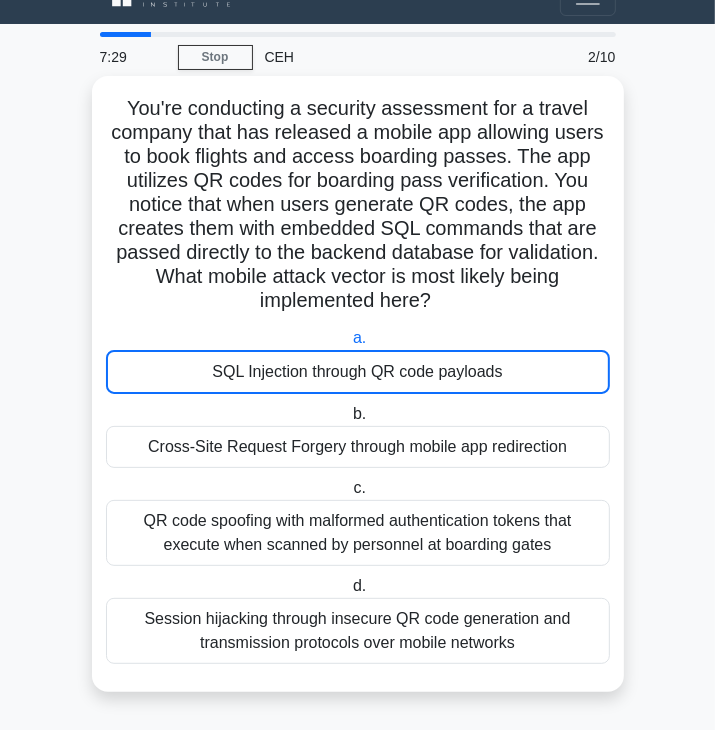 scroll, scrollTop: 0, scrollLeft: 0, axis: both 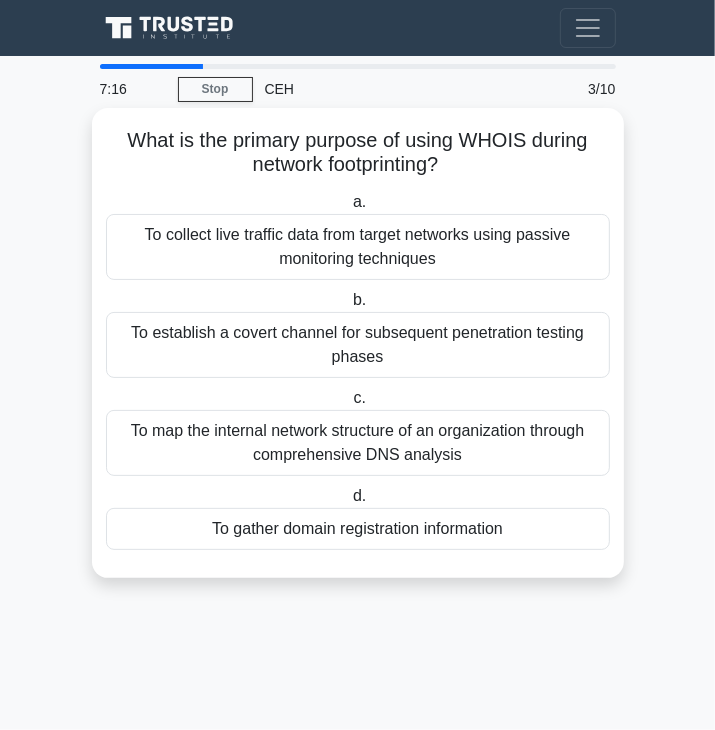 click on "To gather domain registration information" at bounding box center [358, 529] 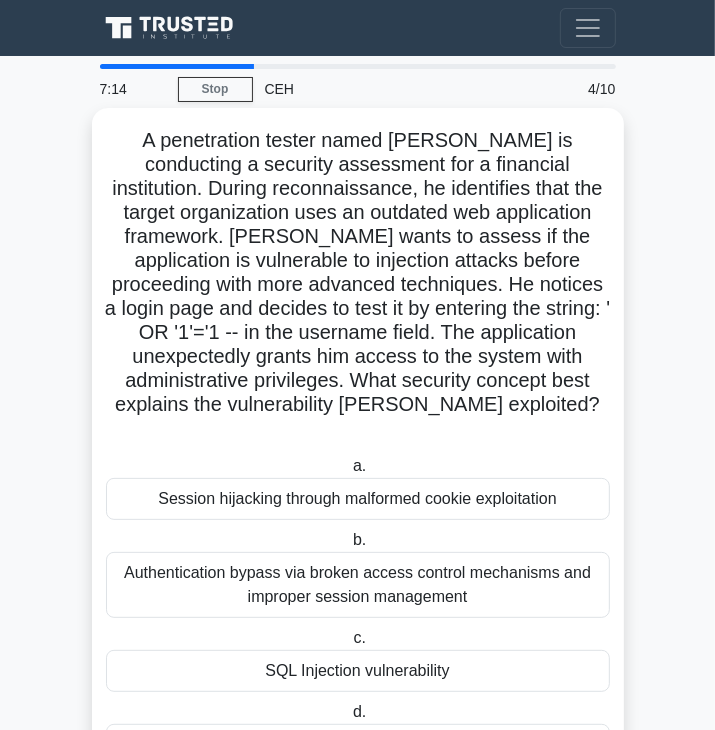 scroll, scrollTop: 80, scrollLeft: 0, axis: vertical 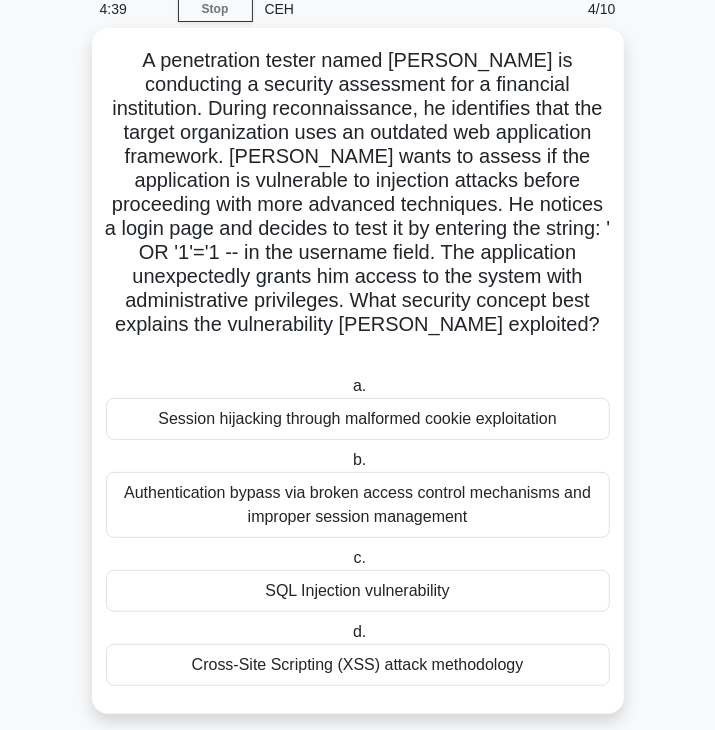 click on "SQL Injection vulnerability" at bounding box center [358, 591] 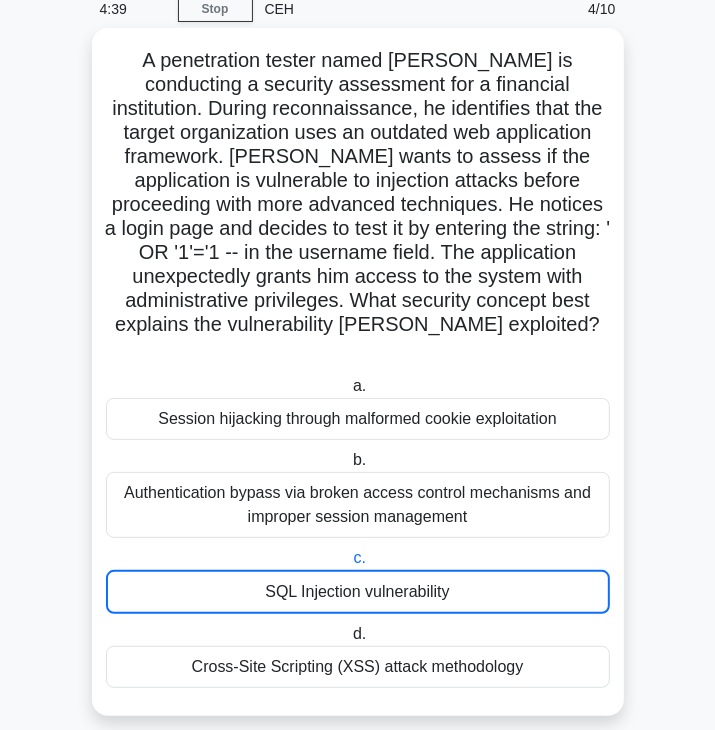 scroll, scrollTop: 0, scrollLeft: 0, axis: both 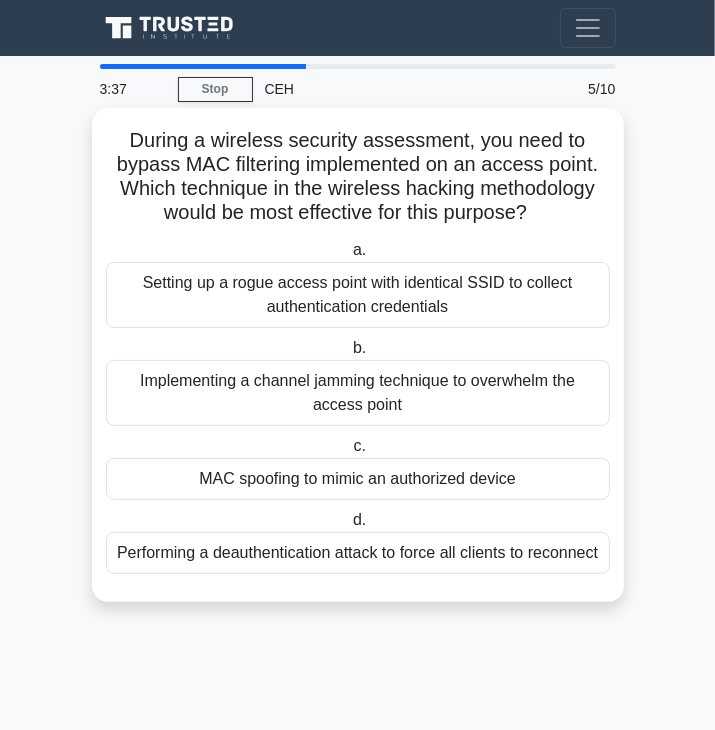 click on "MAC spoofing to mimic an authorized device" at bounding box center (358, 479) 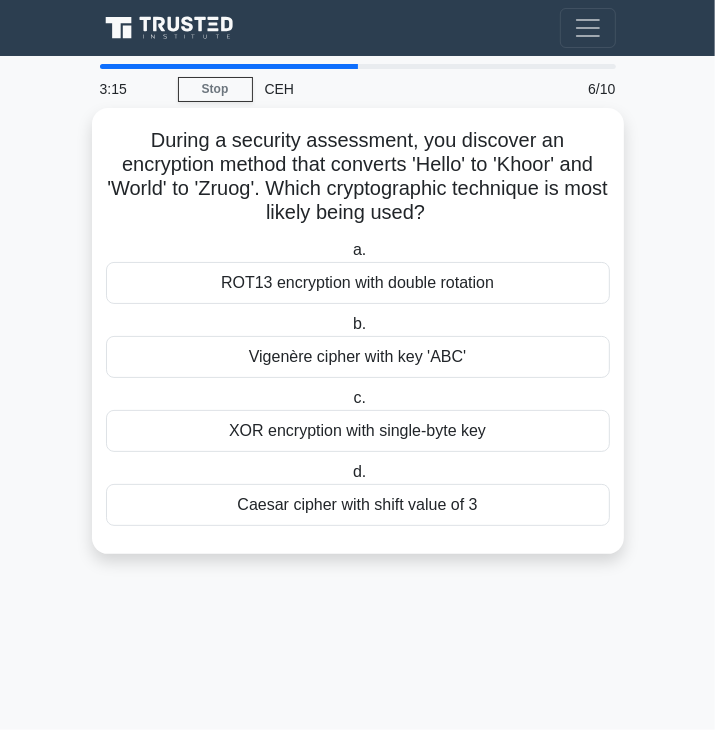 click on "Caesar cipher with shift value of 3" at bounding box center [358, 505] 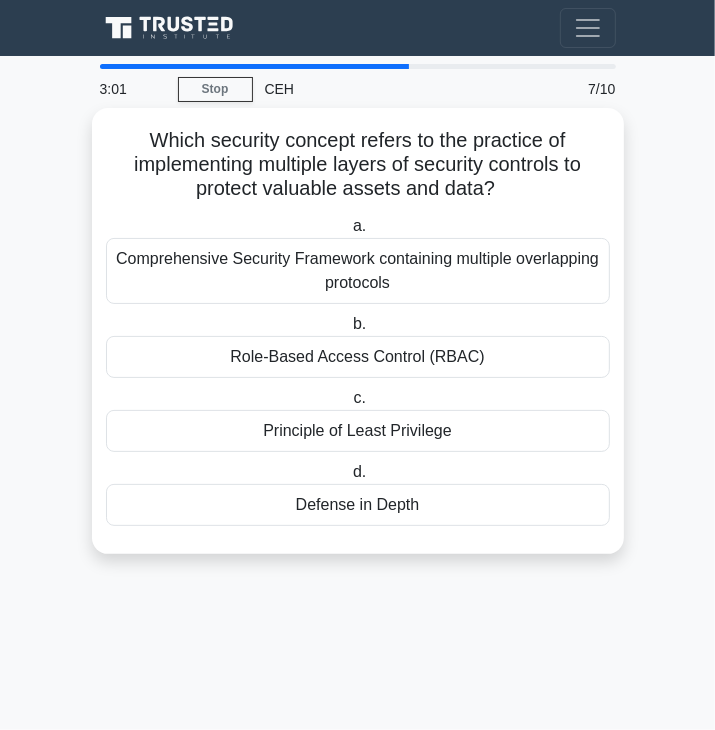 click on "Defense in Depth" at bounding box center [358, 505] 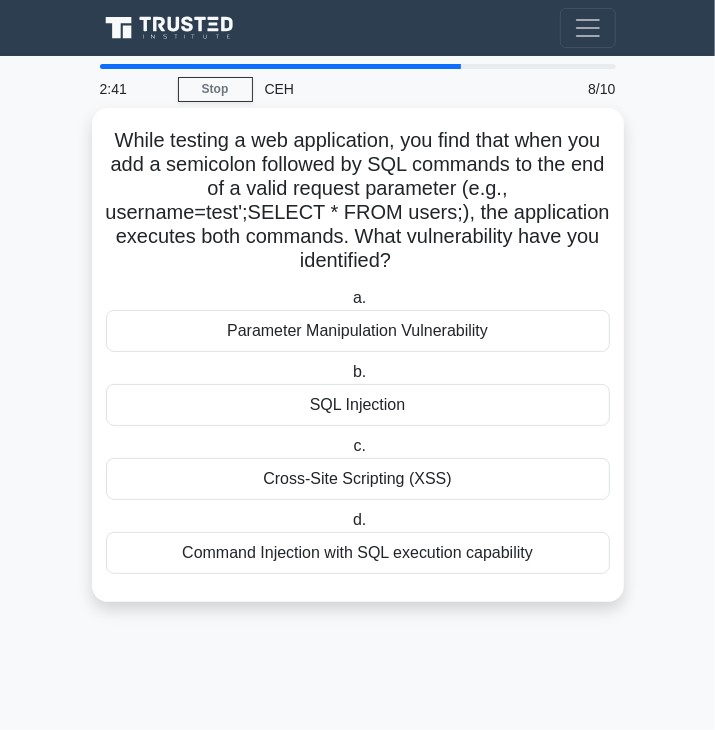 click on "SQL Injection" at bounding box center (358, 405) 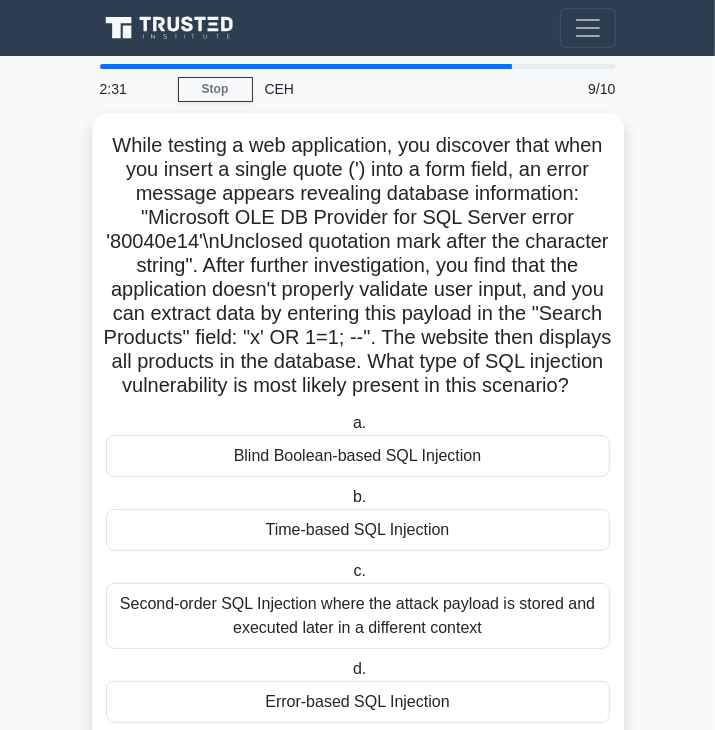 scroll, scrollTop: 56, scrollLeft: 0, axis: vertical 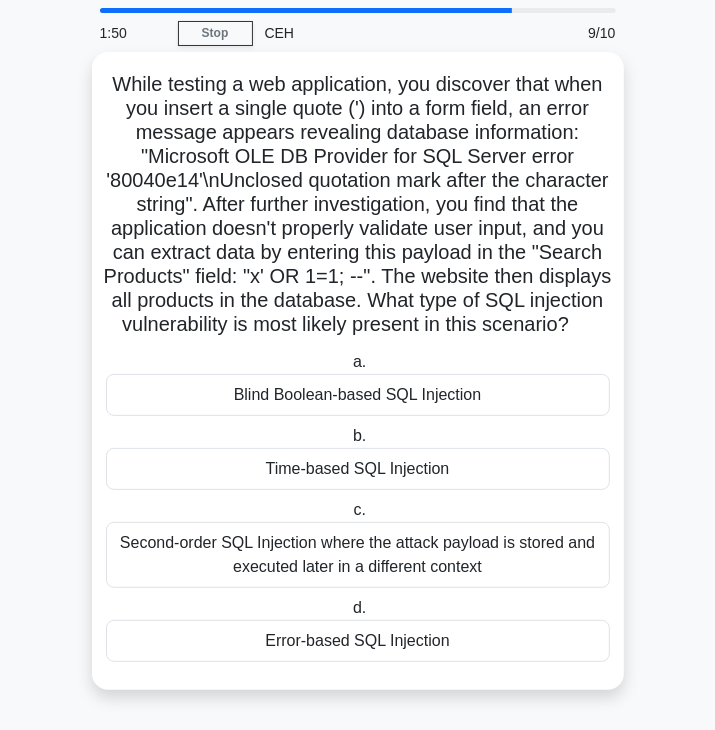 click on "Second-order SQL Injection where the attack payload is stored and executed later in a different context" at bounding box center [358, 555] 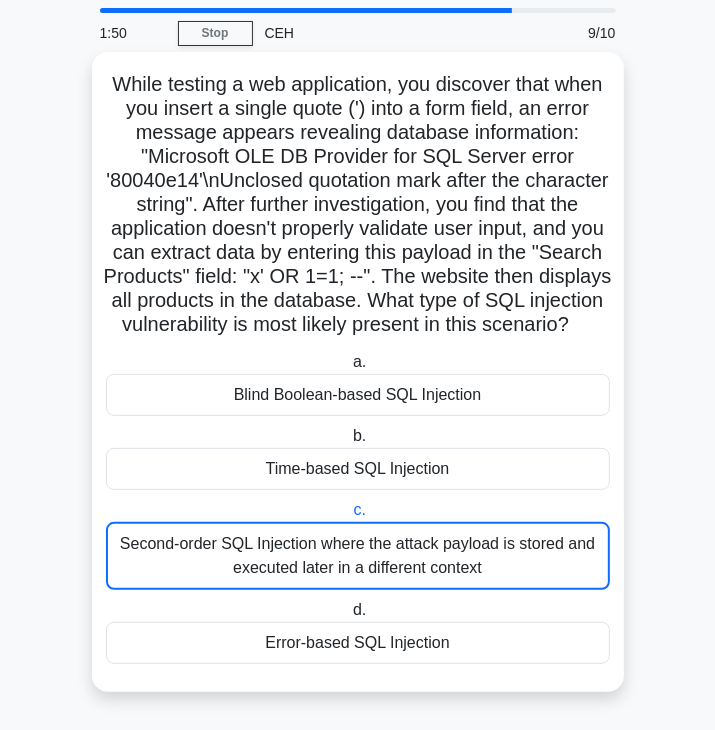 scroll, scrollTop: 0, scrollLeft: 0, axis: both 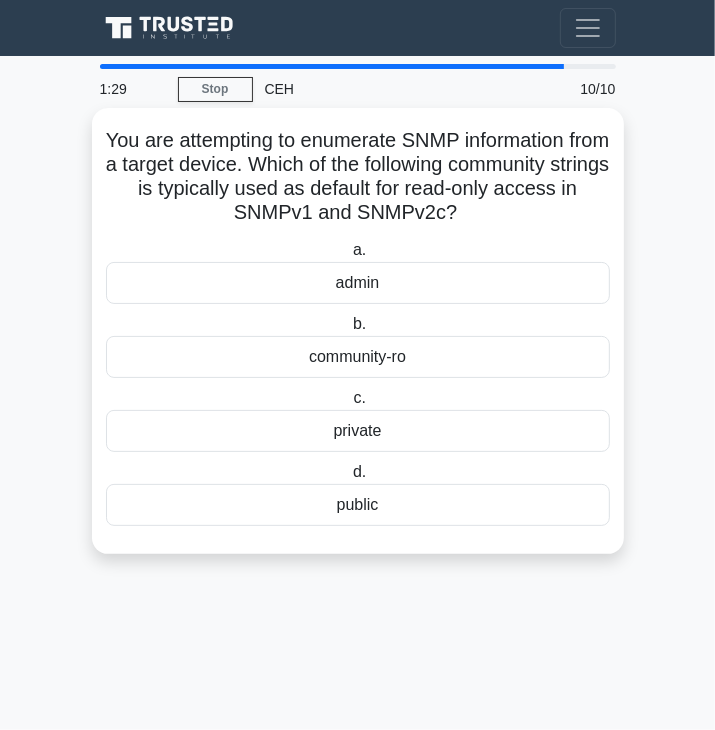 click on "admin" at bounding box center (358, 283) 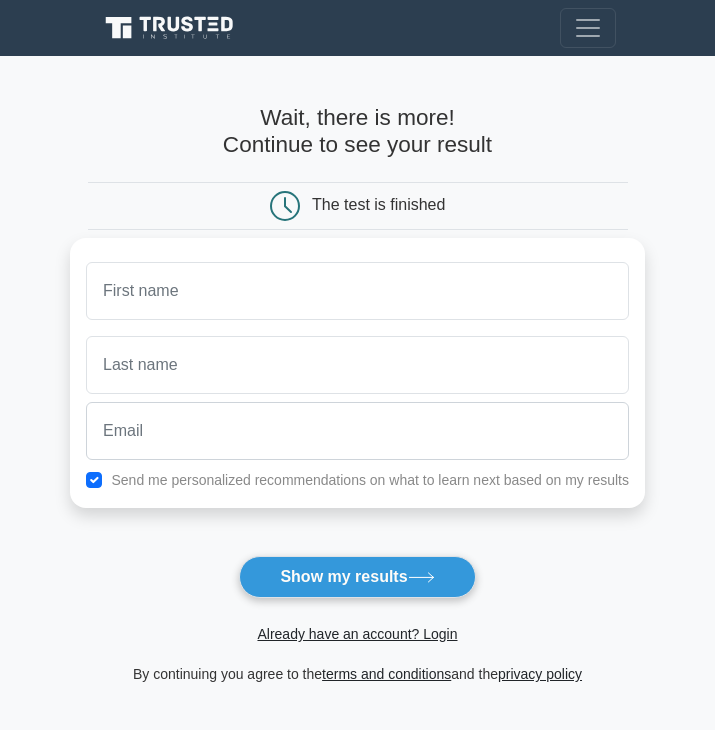 scroll, scrollTop: 0, scrollLeft: 0, axis: both 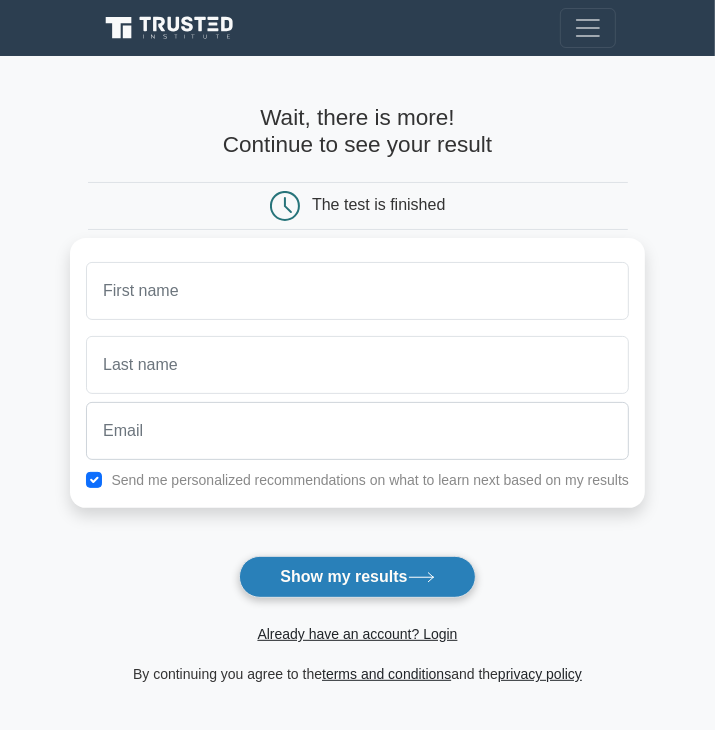 click on "Show my results" at bounding box center (357, 577) 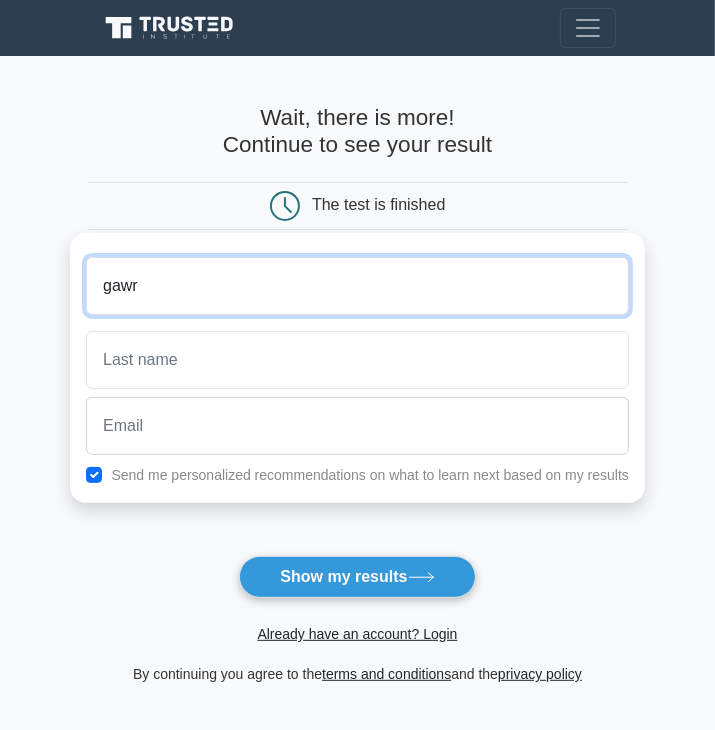 type on "gawr" 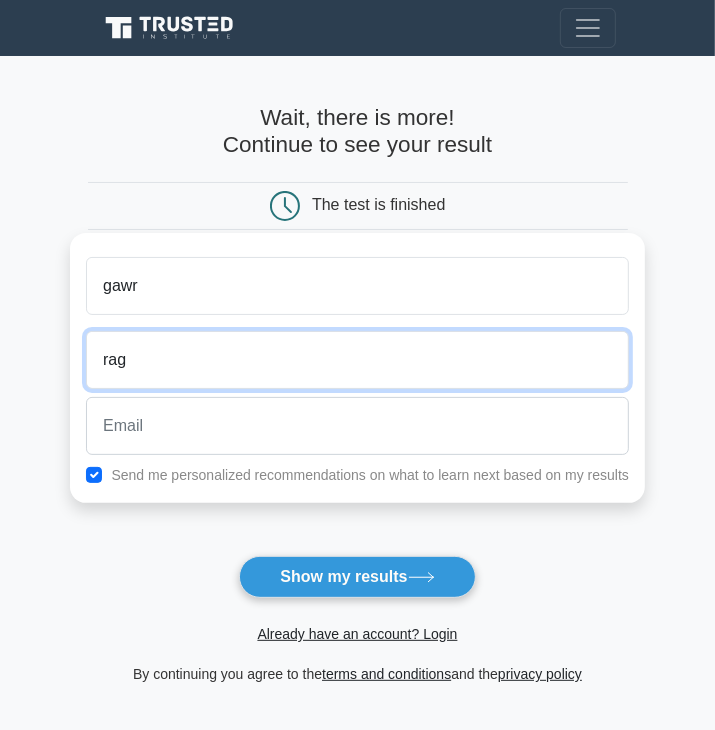 click on "rag" at bounding box center [357, 360] 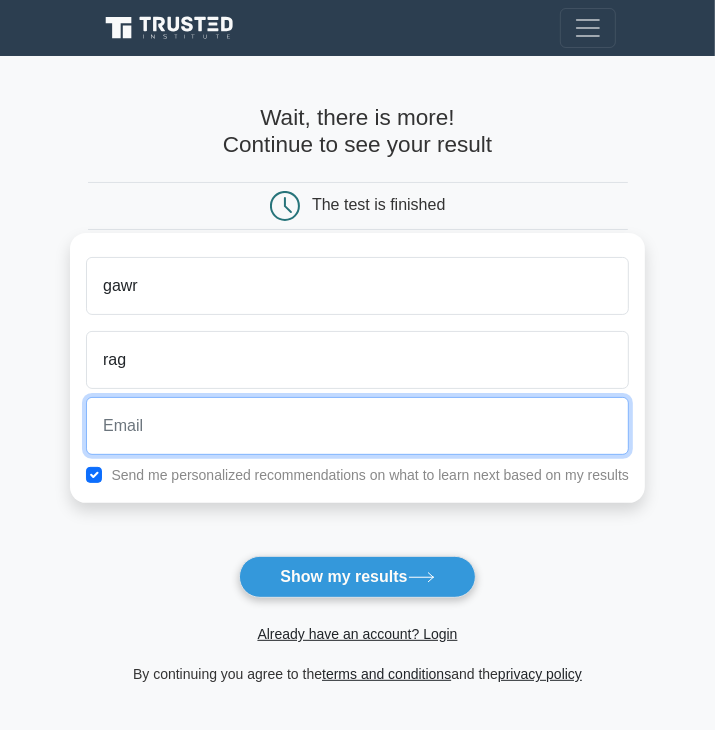 click at bounding box center [357, 426] 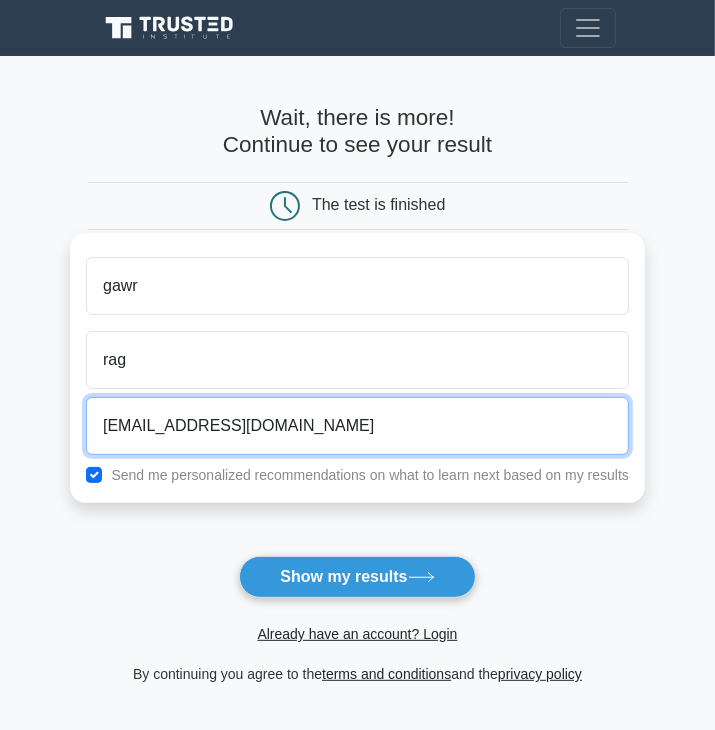 type on "[EMAIL_ADDRESS][DOMAIN_NAME]" 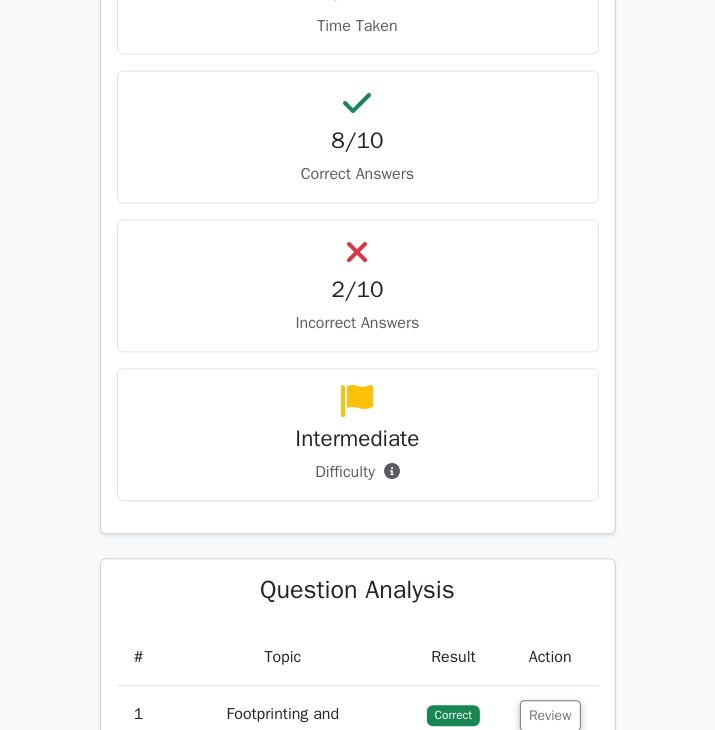 scroll, scrollTop: 1726, scrollLeft: 0, axis: vertical 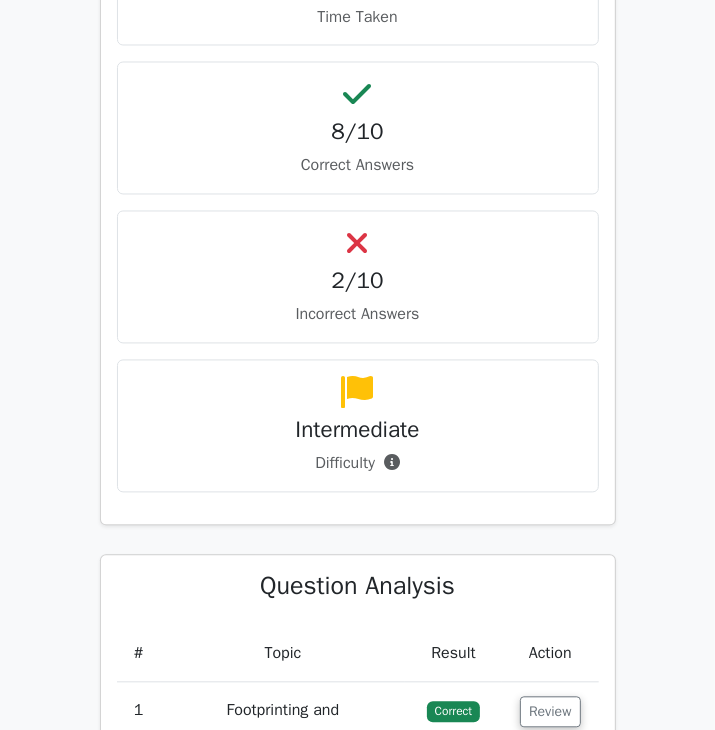 click on "2/10
Incorrect Answers" at bounding box center [358, 276] 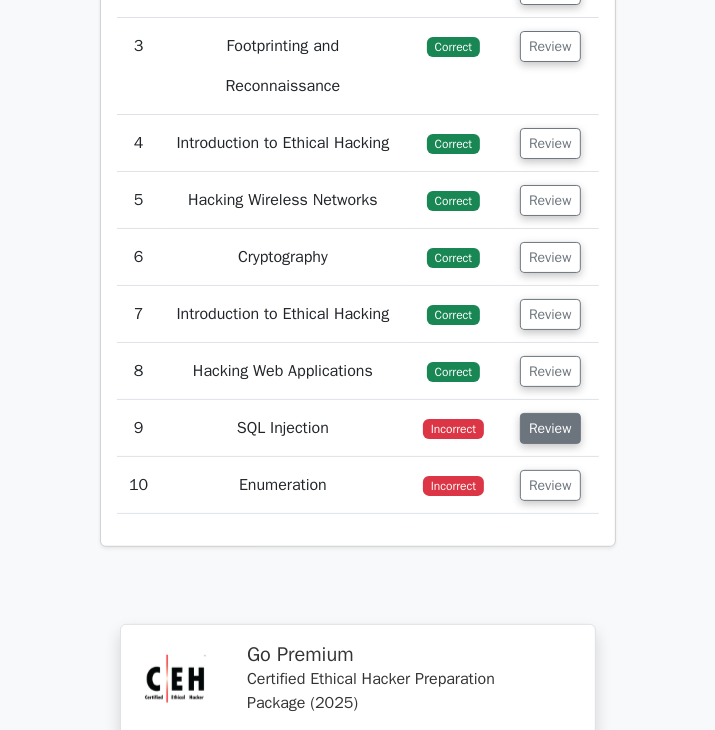 scroll, scrollTop: 3528, scrollLeft: 0, axis: vertical 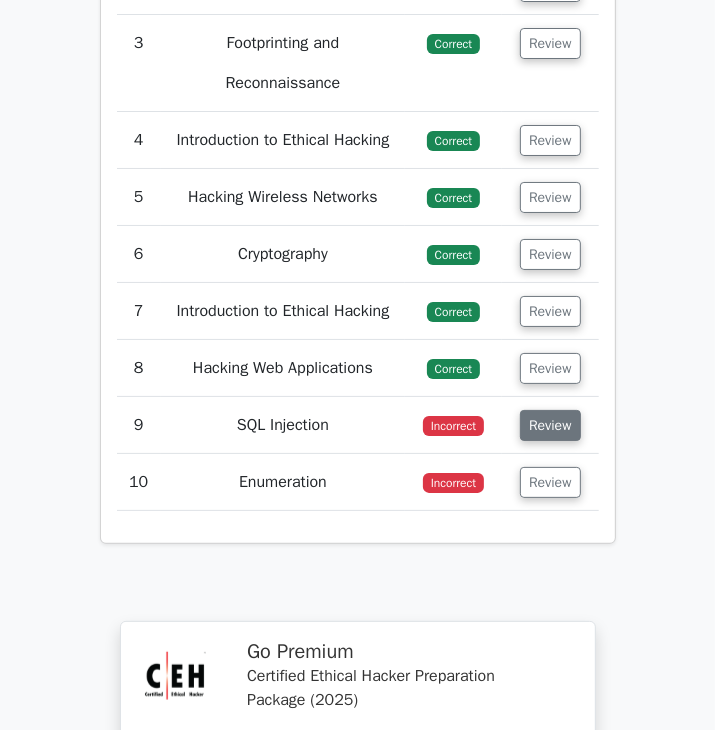 click on "Review" at bounding box center [550, 425] 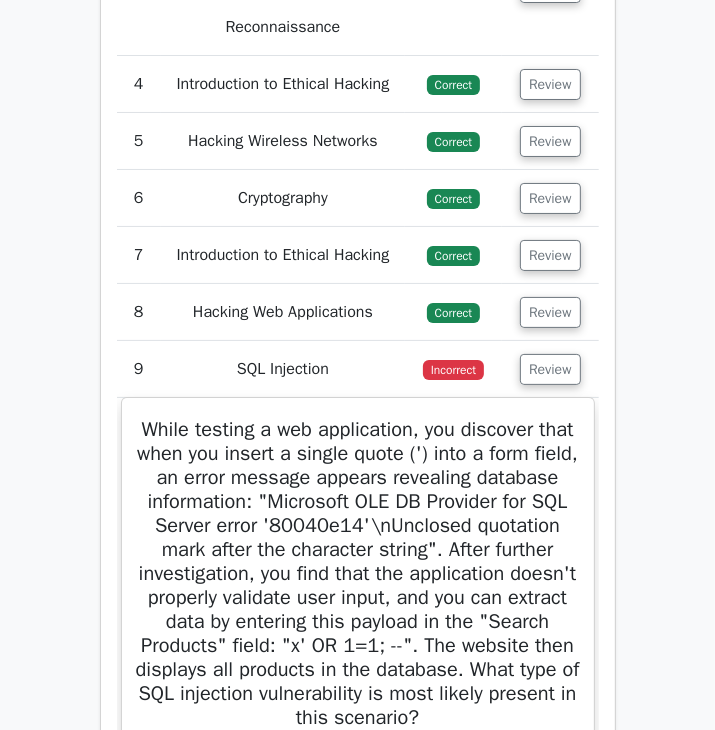 scroll, scrollTop: 3580, scrollLeft: 0, axis: vertical 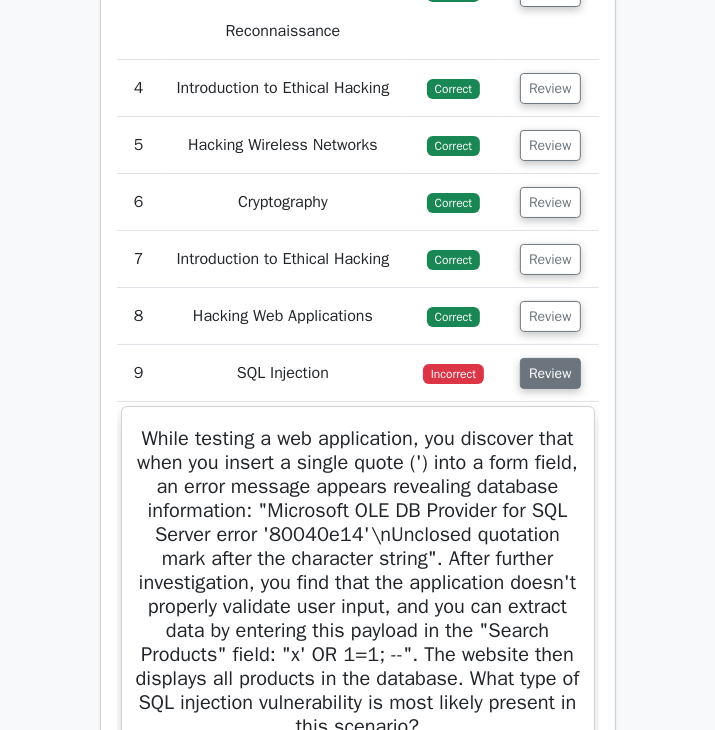 click on "Review" at bounding box center (550, 373) 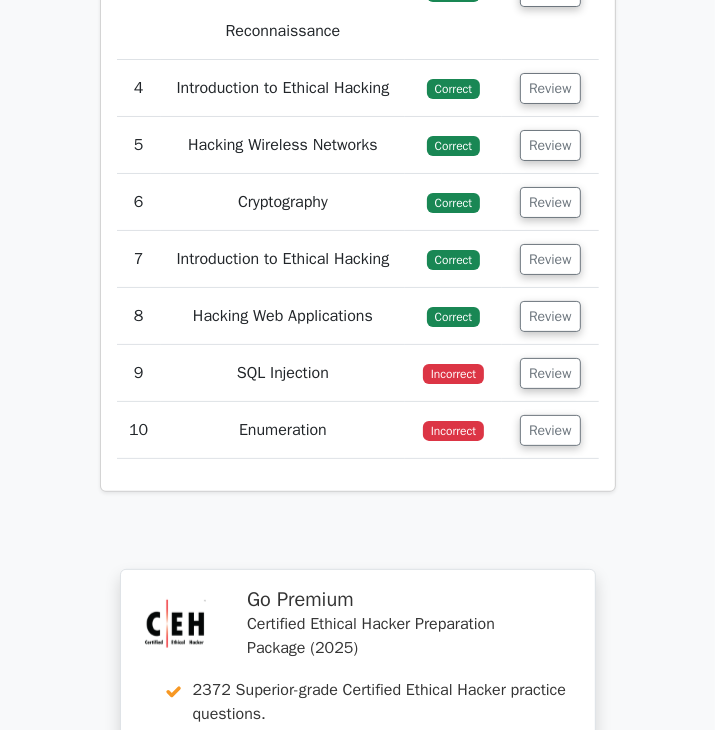 click on "Review" at bounding box center (550, 430) 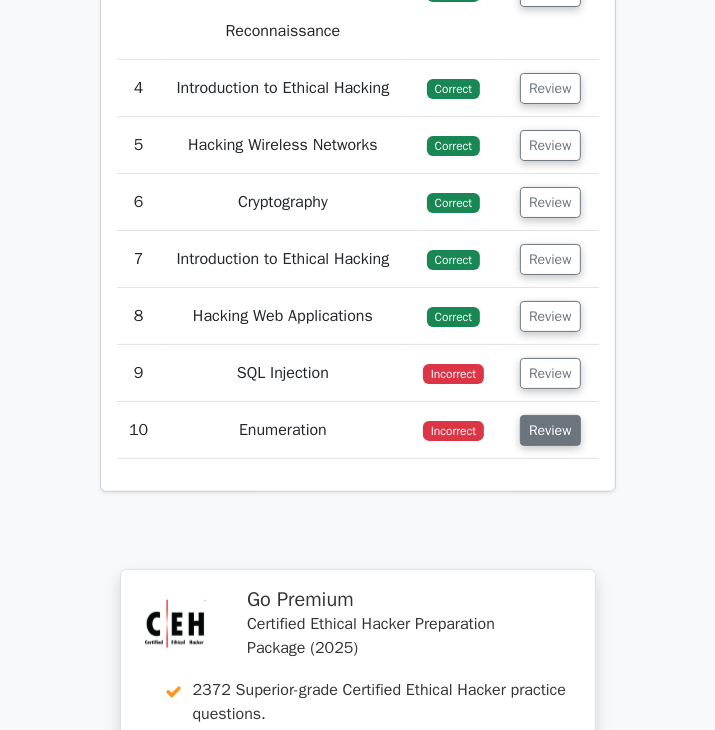 drag, startPoint x: 551, startPoint y: 408, endPoint x: 550, endPoint y: 420, distance: 12.0415945 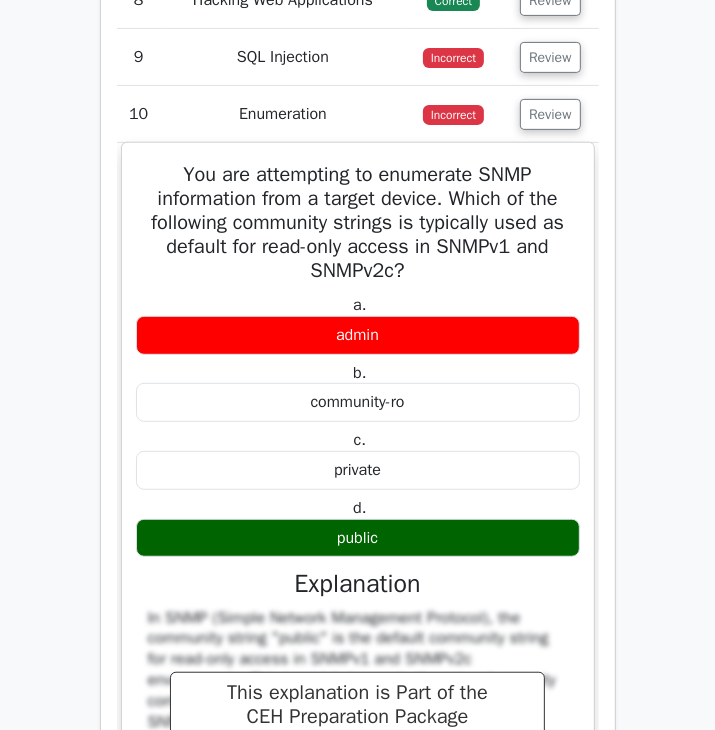 scroll, scrollTop: 3897, scrollLeft: 0, axis: vertical 